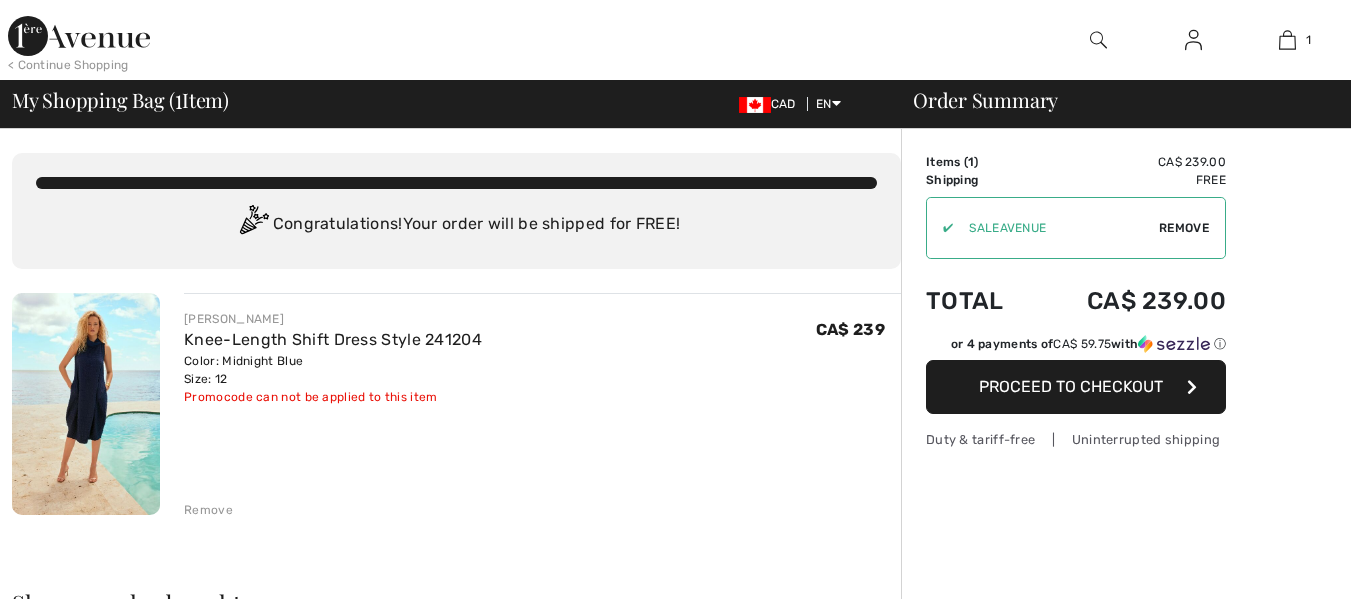 scroll, scrollTop: 0, scrollLeft: 0, axis: both 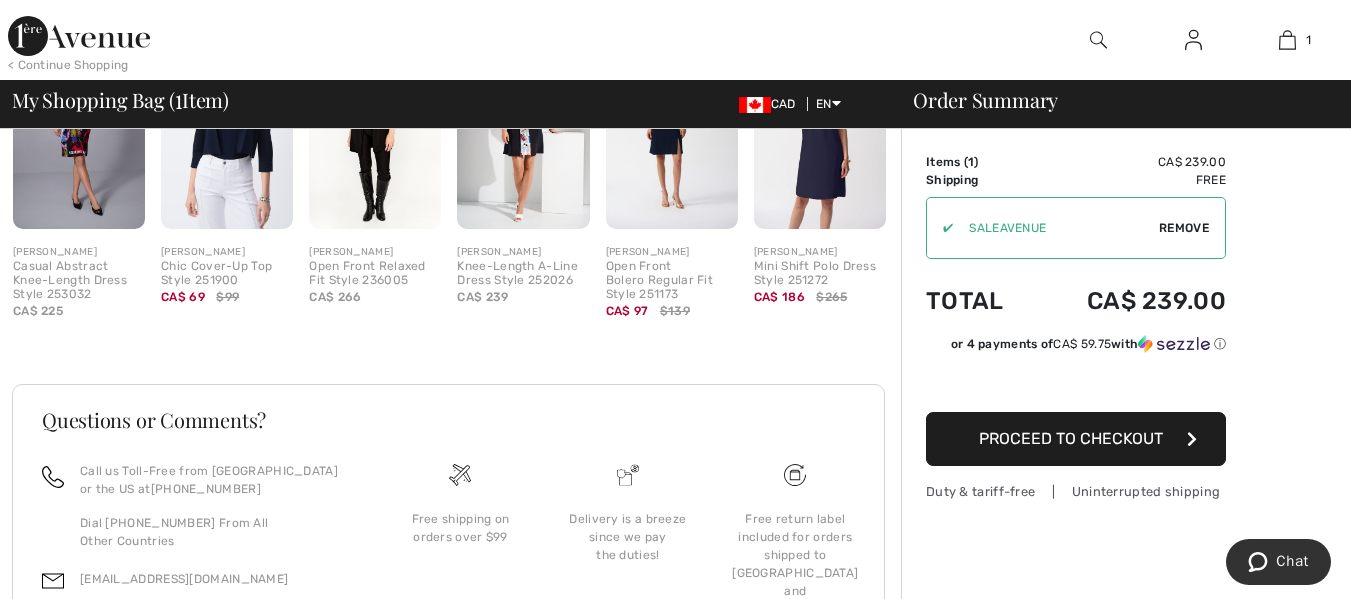 click on "Proceed to Checkout" at bounding box center (1071, 438) 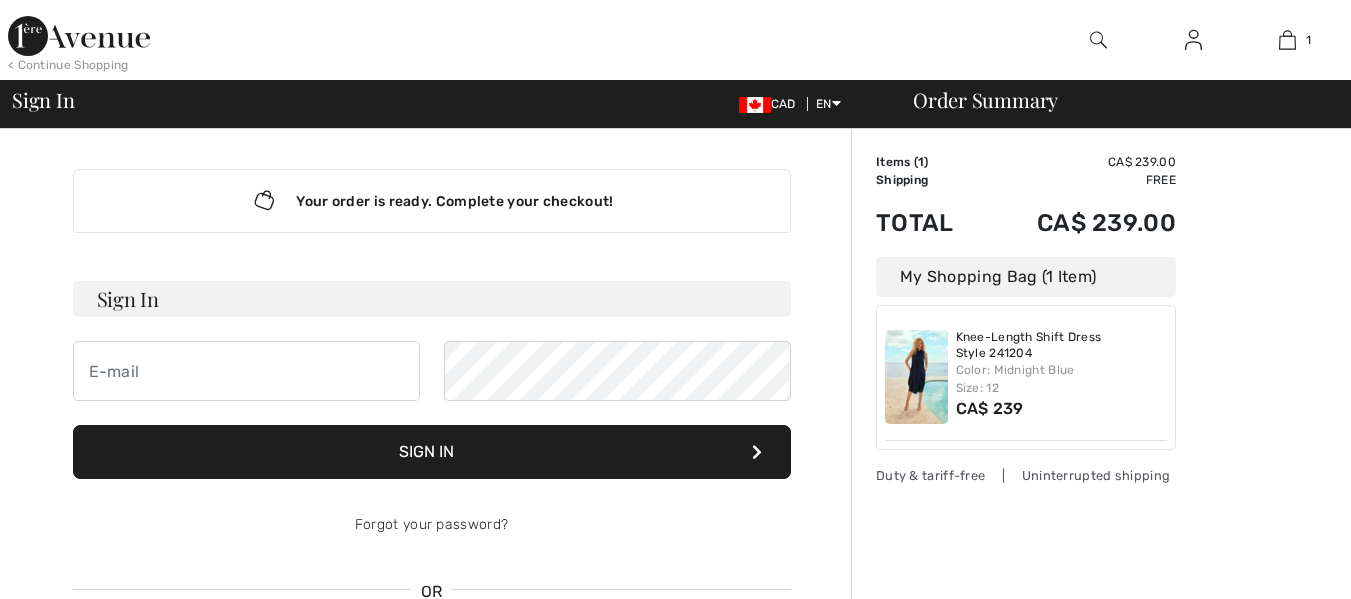 scroll, scrollTop: 0, scrollLeft: 0, axis: both 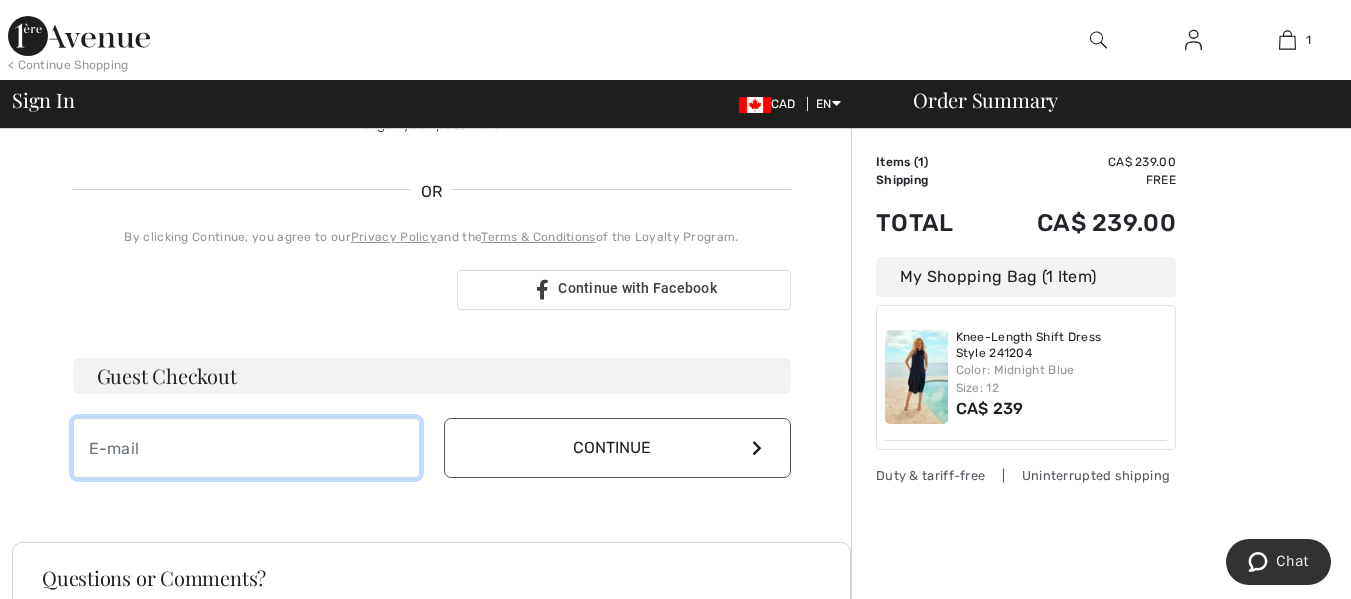 click at bounding box center (246, 448) 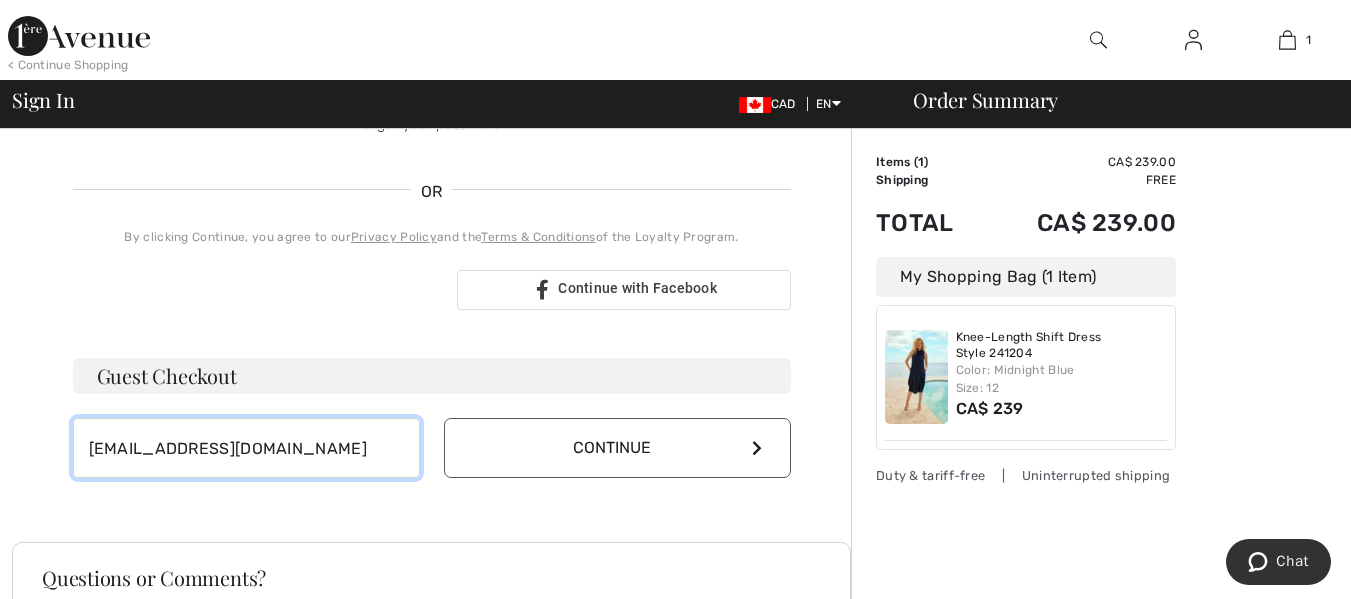 type on "[EMAIL_ADDRESS][DOMAIN_NAME]" 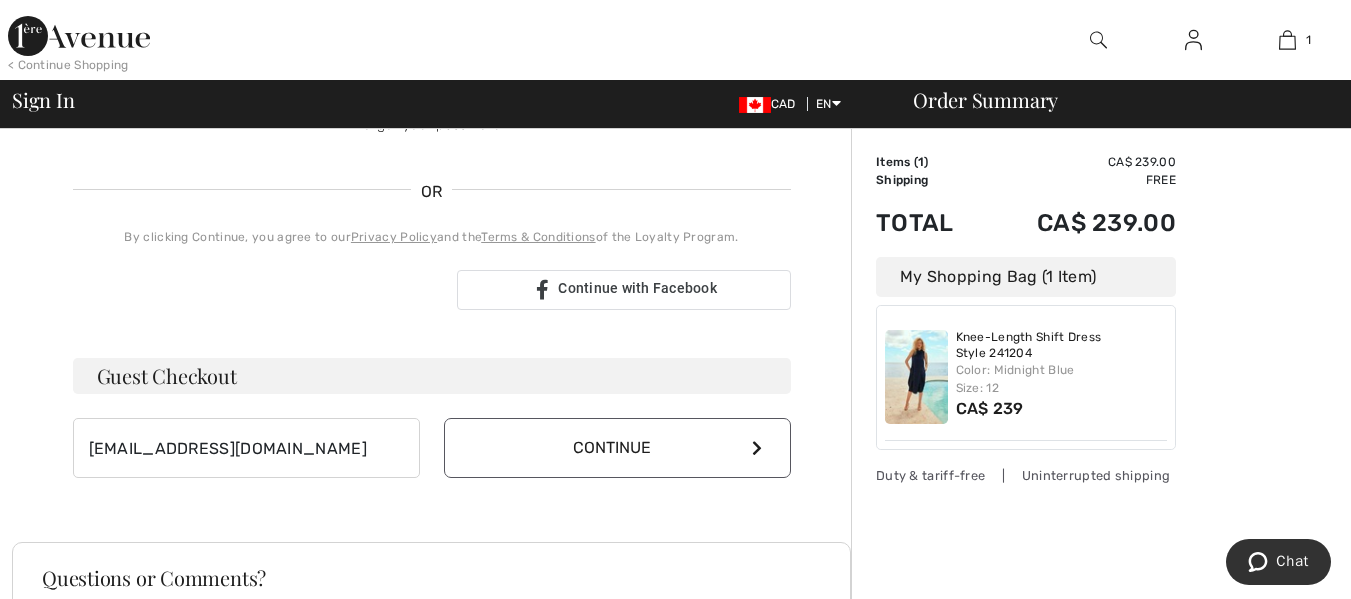 click on "Continue" at bounding box center (617, 448) 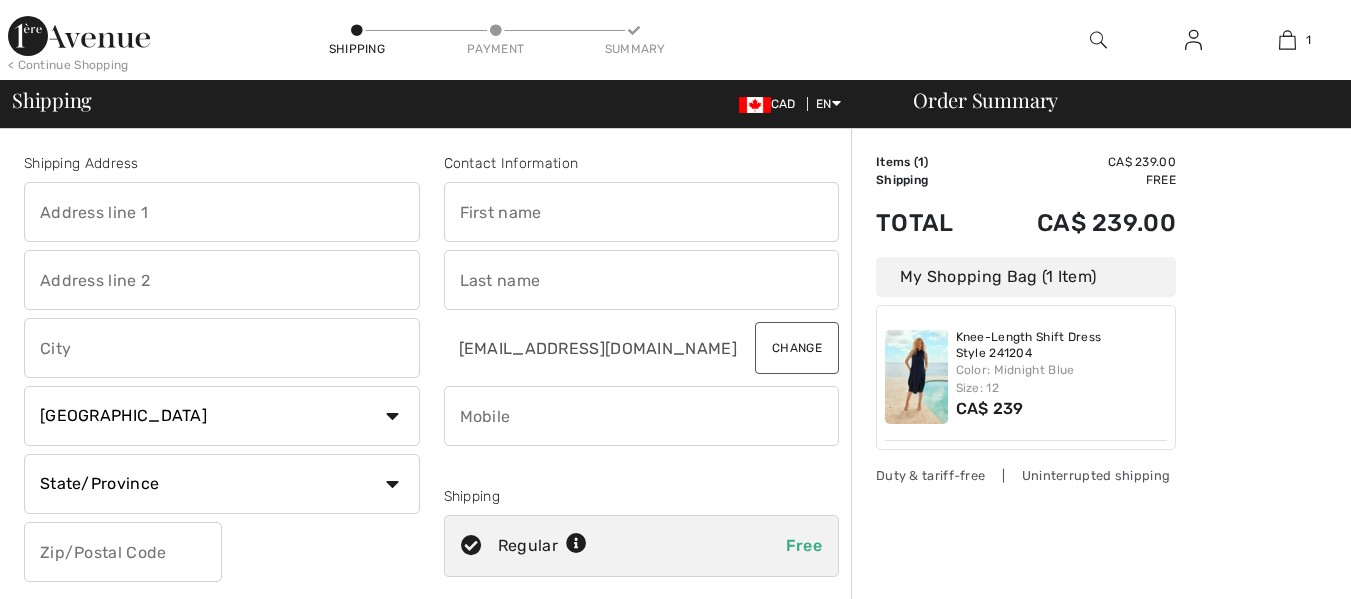 scroll, scrollTop: 0, scrollLeft: 0, axis: both 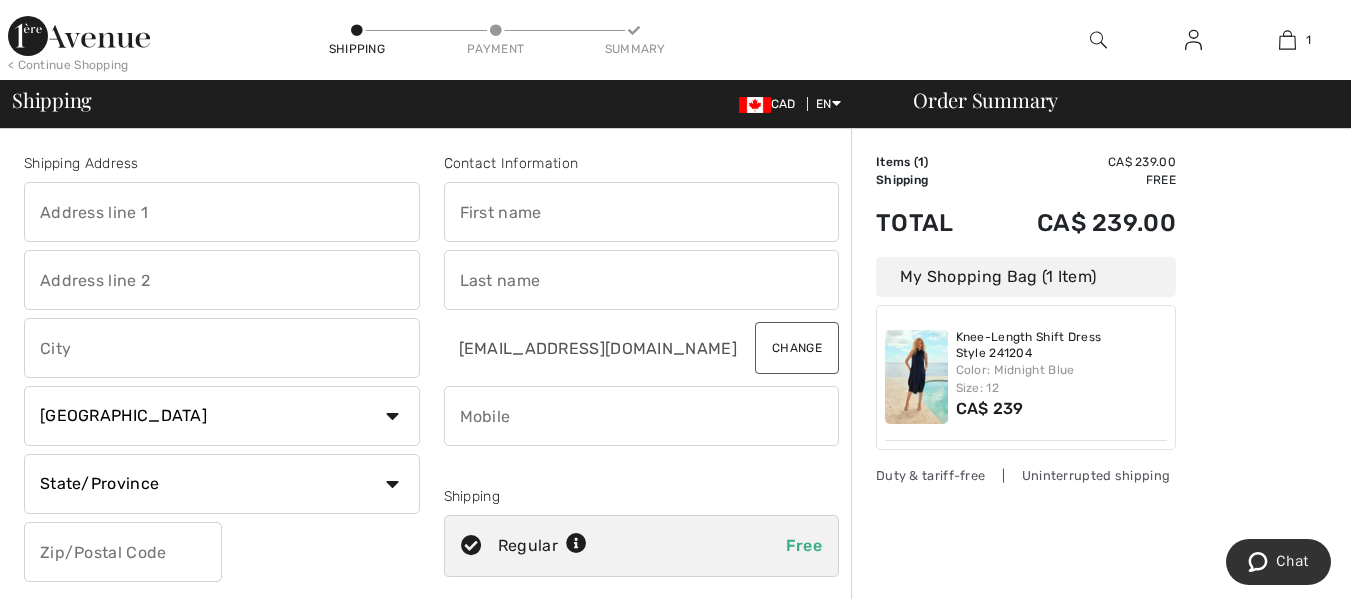 click at bounding box center [222, 212] 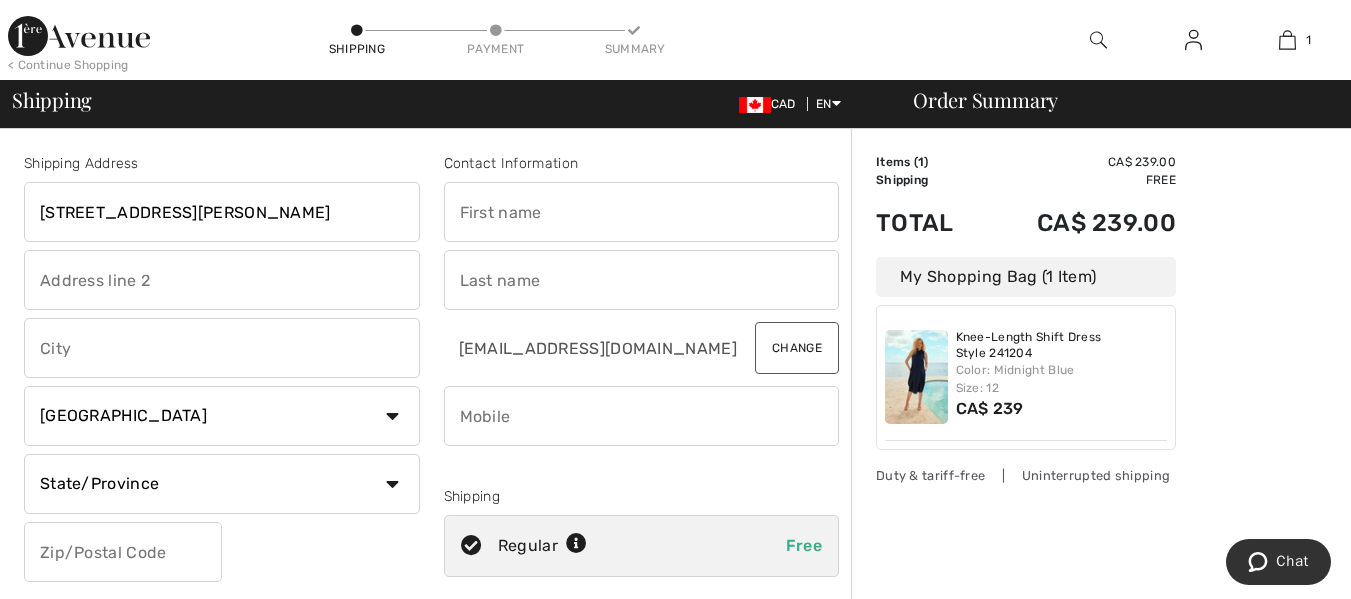 type on "Toronto" 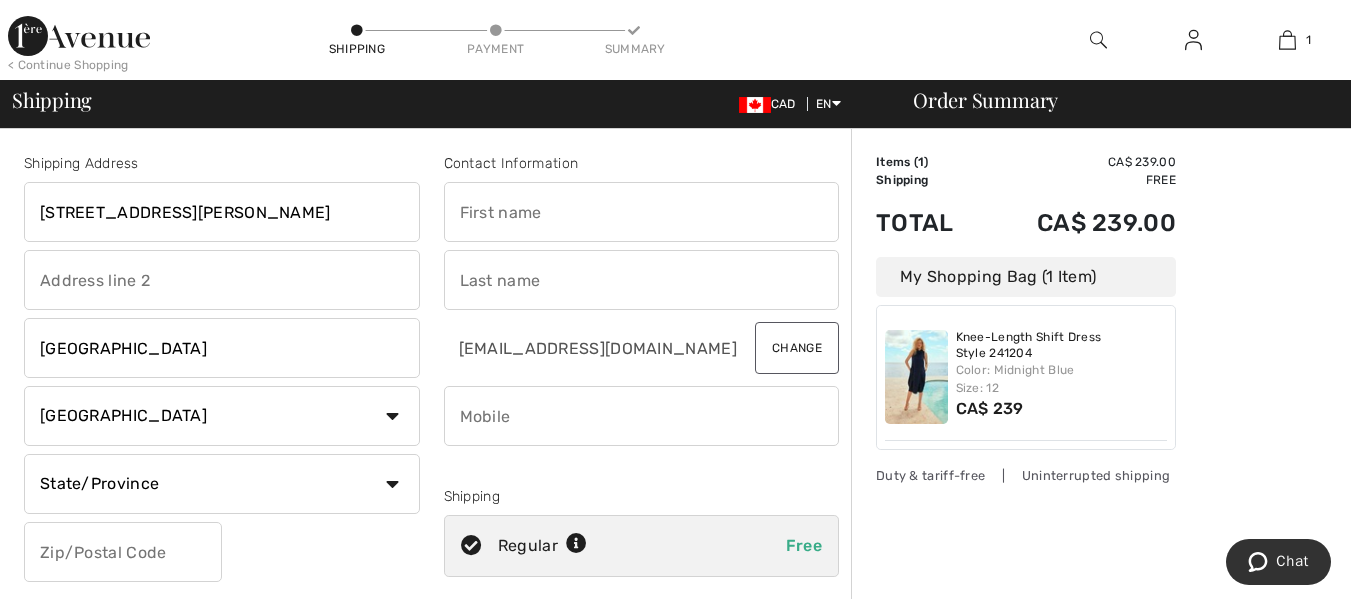 select on "ON" 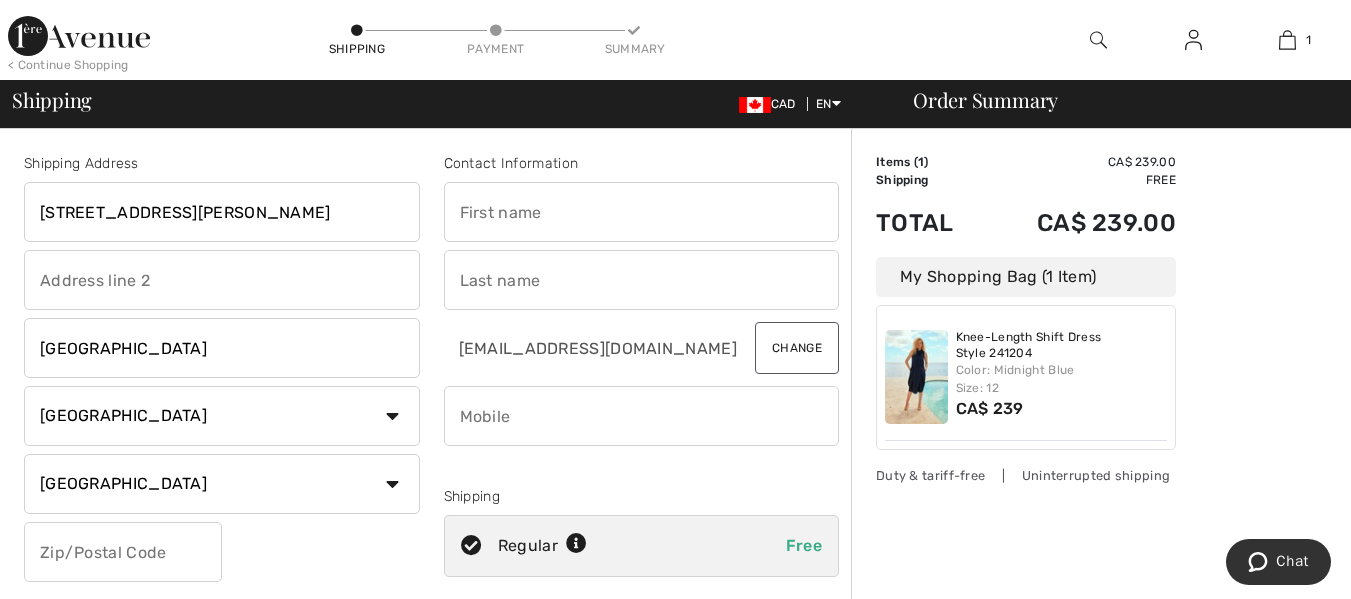 type on "M5R 3P7" 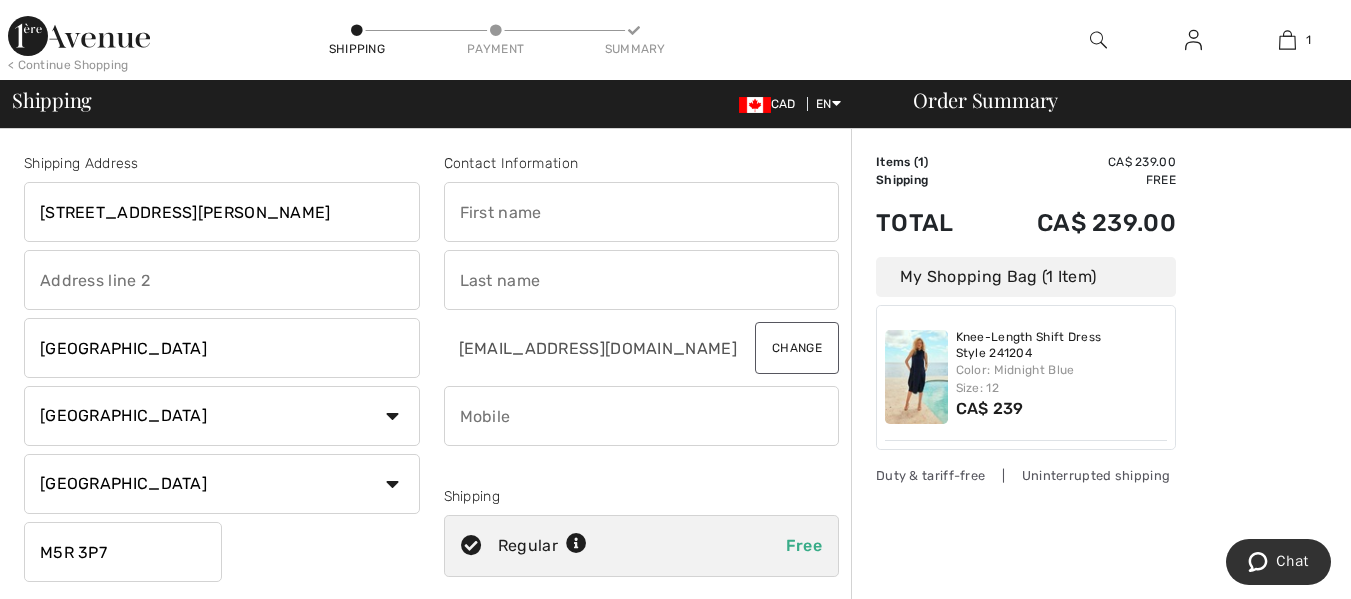 type on "Sue" 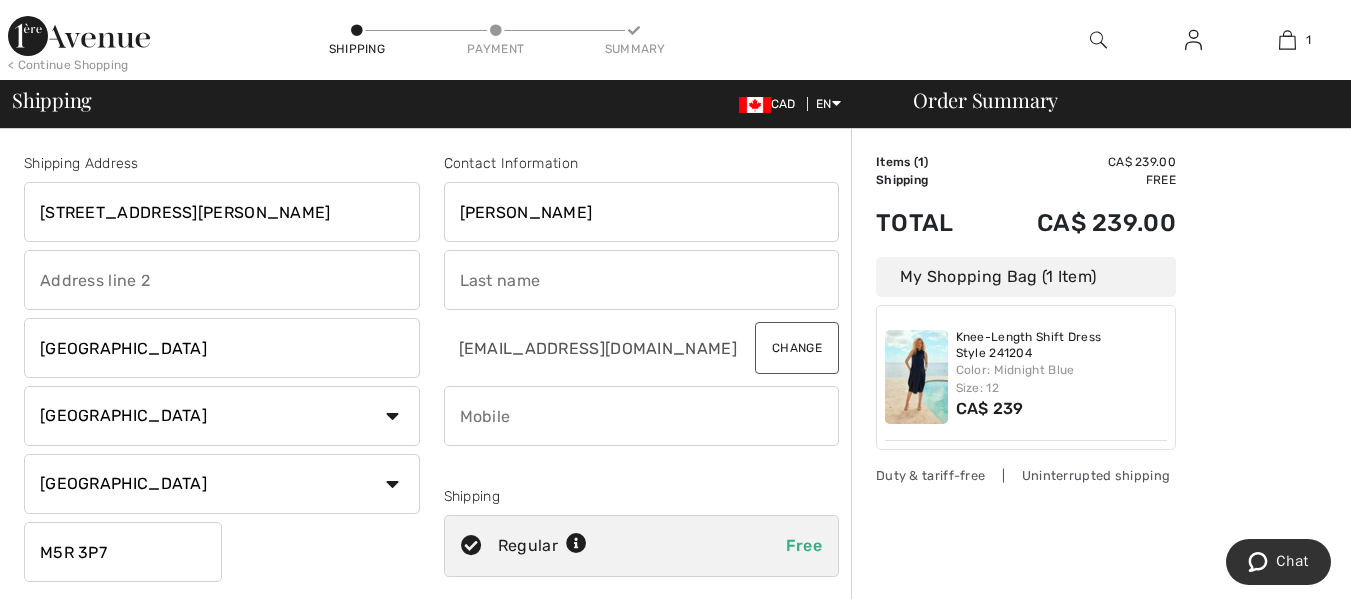 type on "Rainville" 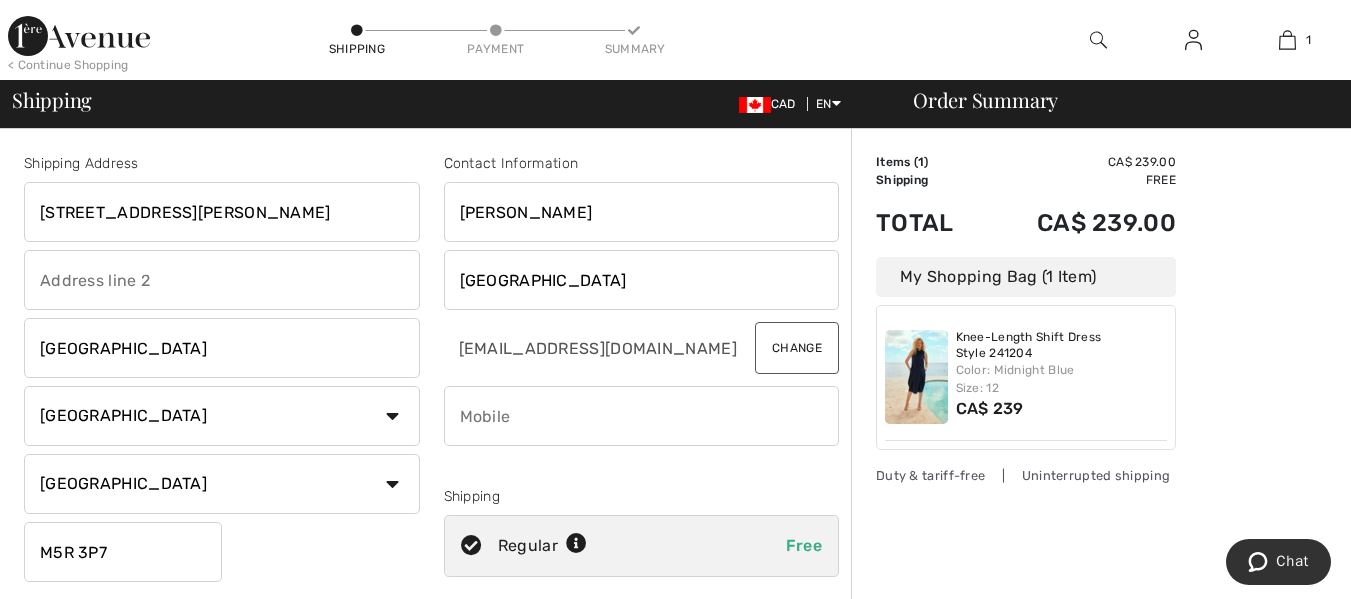 type on "4168185402" 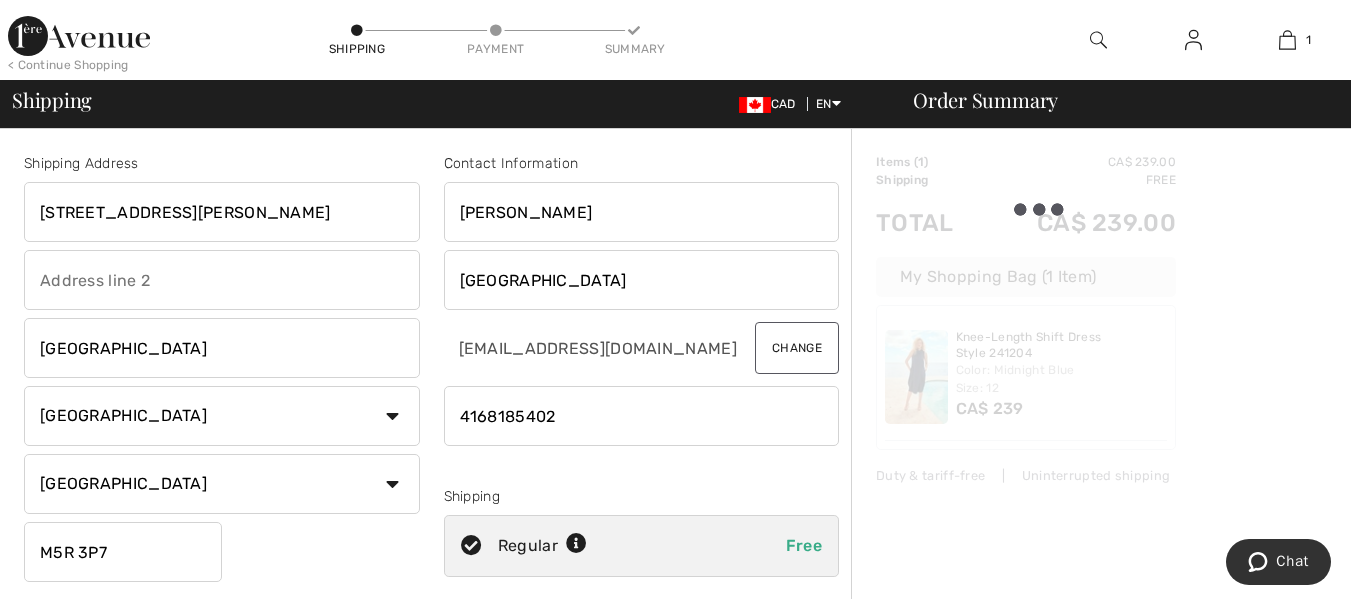 type on "M5R3P7" 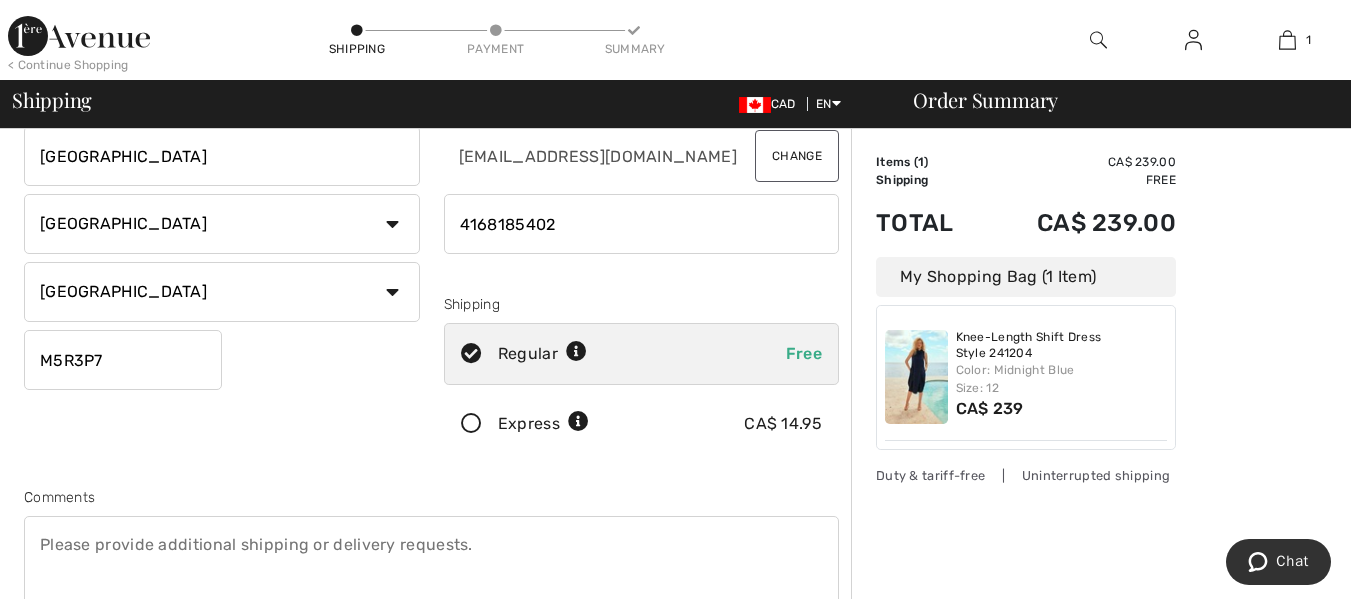 scroll, scrollTop: 200, scrollLeft: 0, axis: vertical 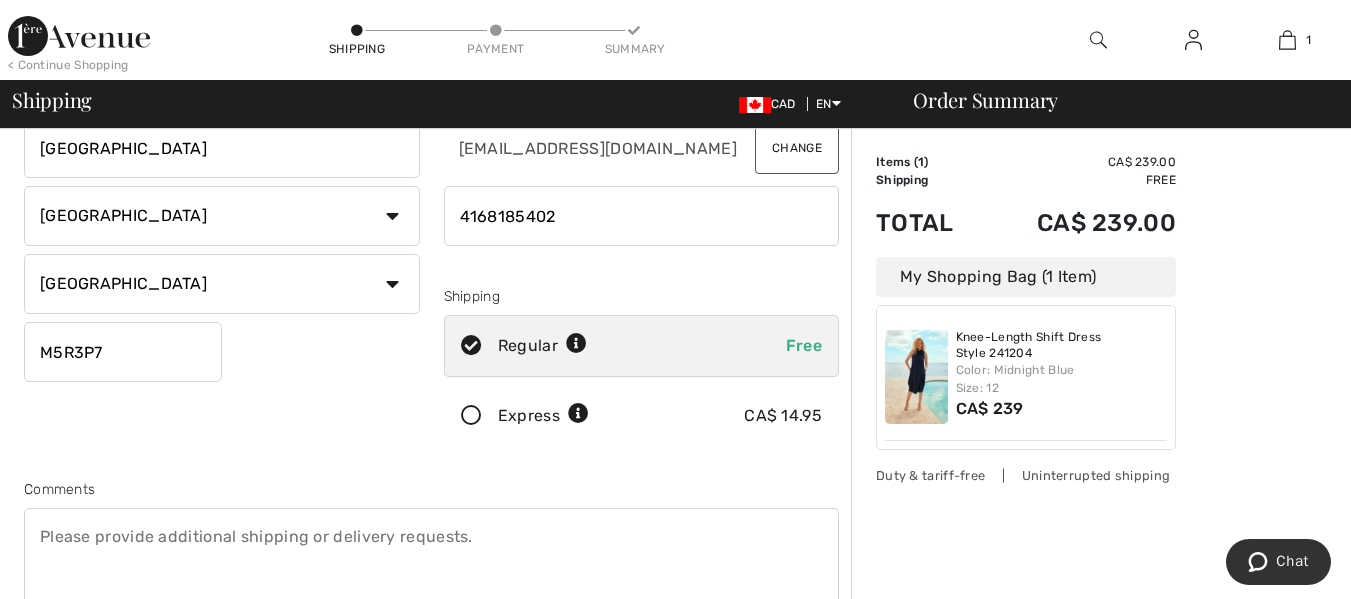 click at bounding box center [471, 346] 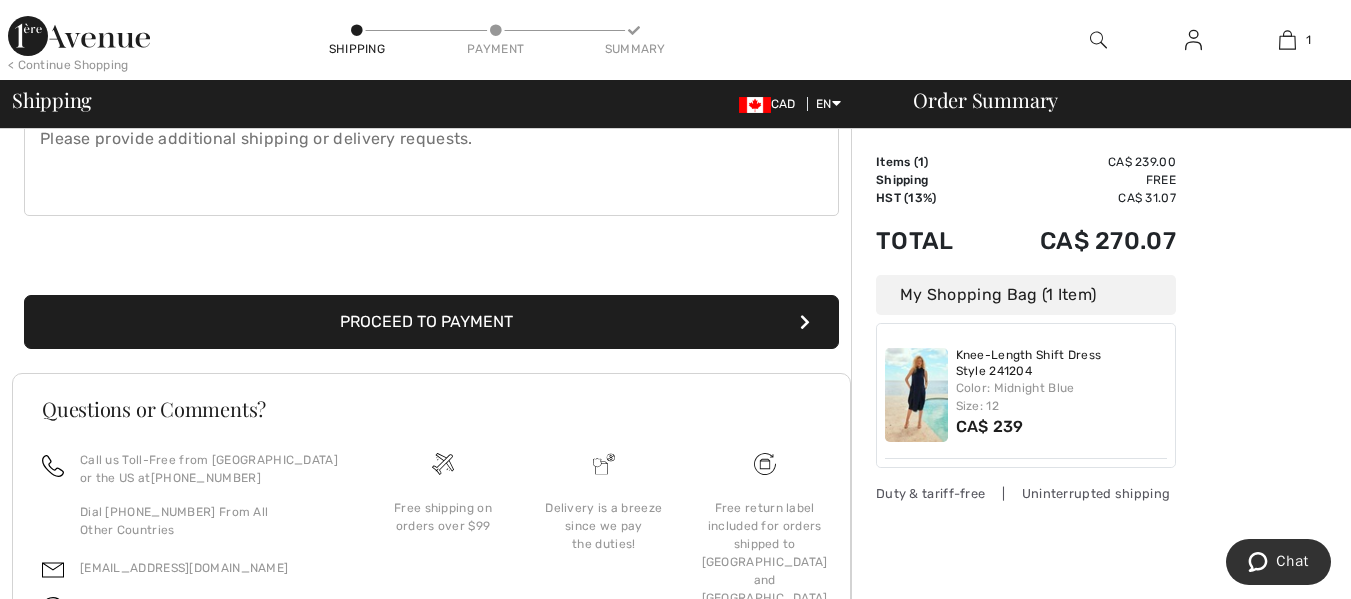 scroll, scrollTop: 600, scrollLeft: 0, axis: vertical 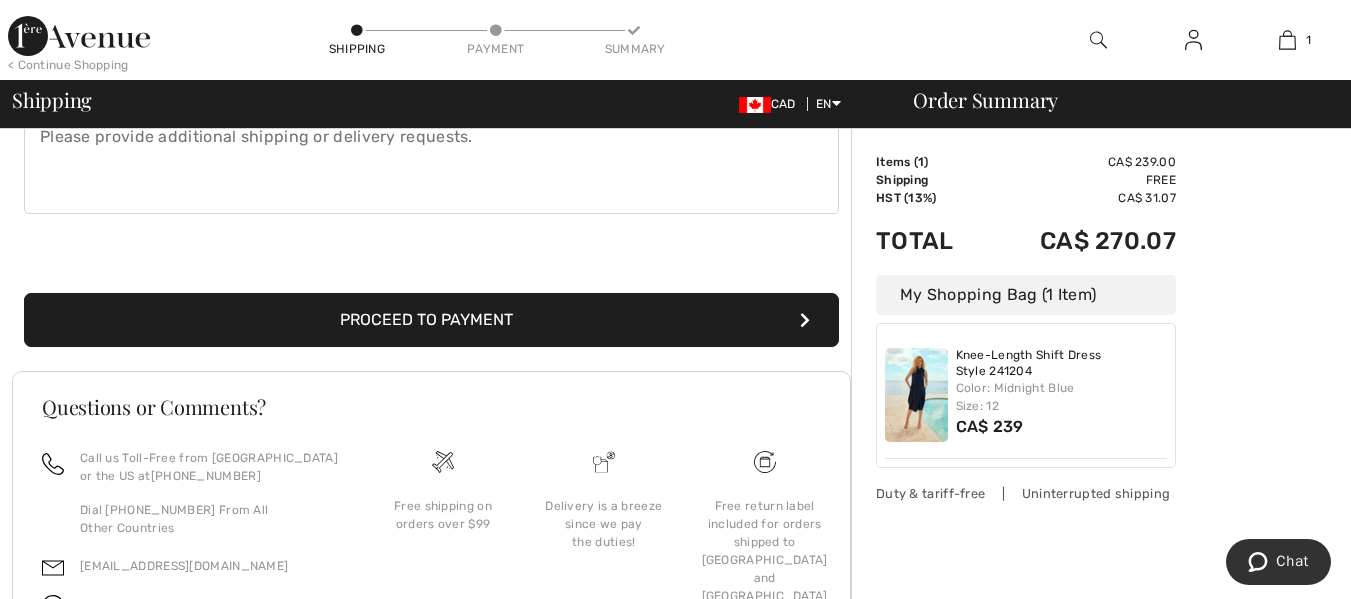 click on "Proceed to Payment" at bounding box center [431, 320] 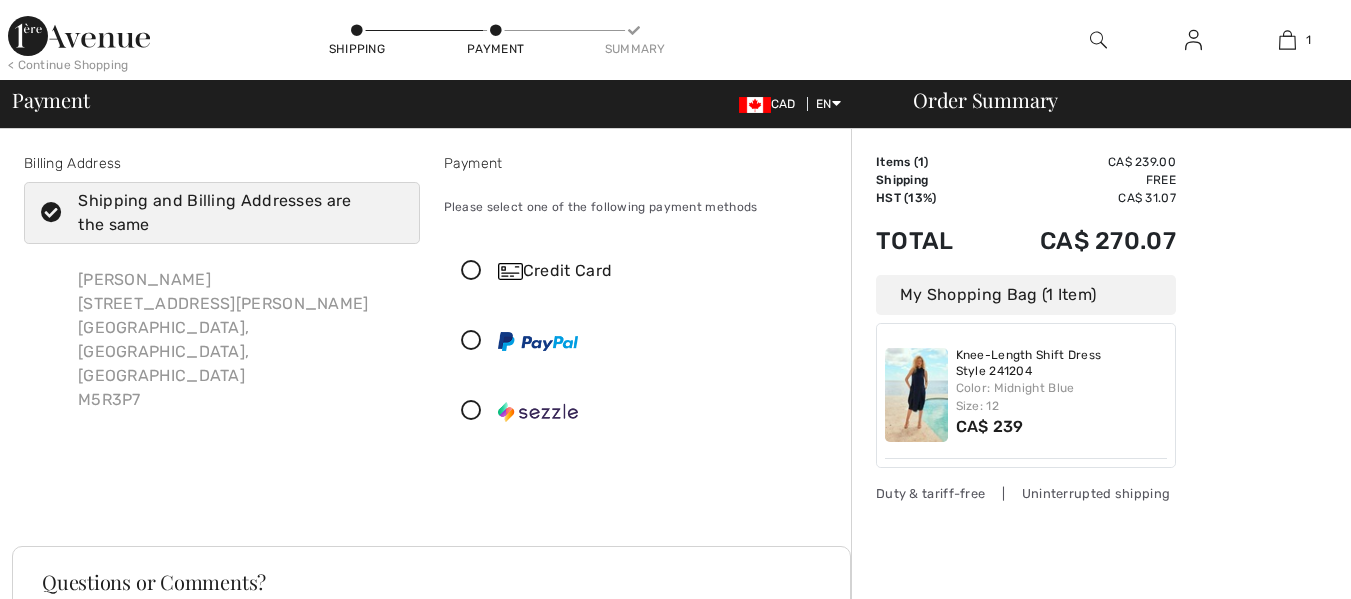 scroll, scrollTop: 0, scrollLeft: 0, axis: both 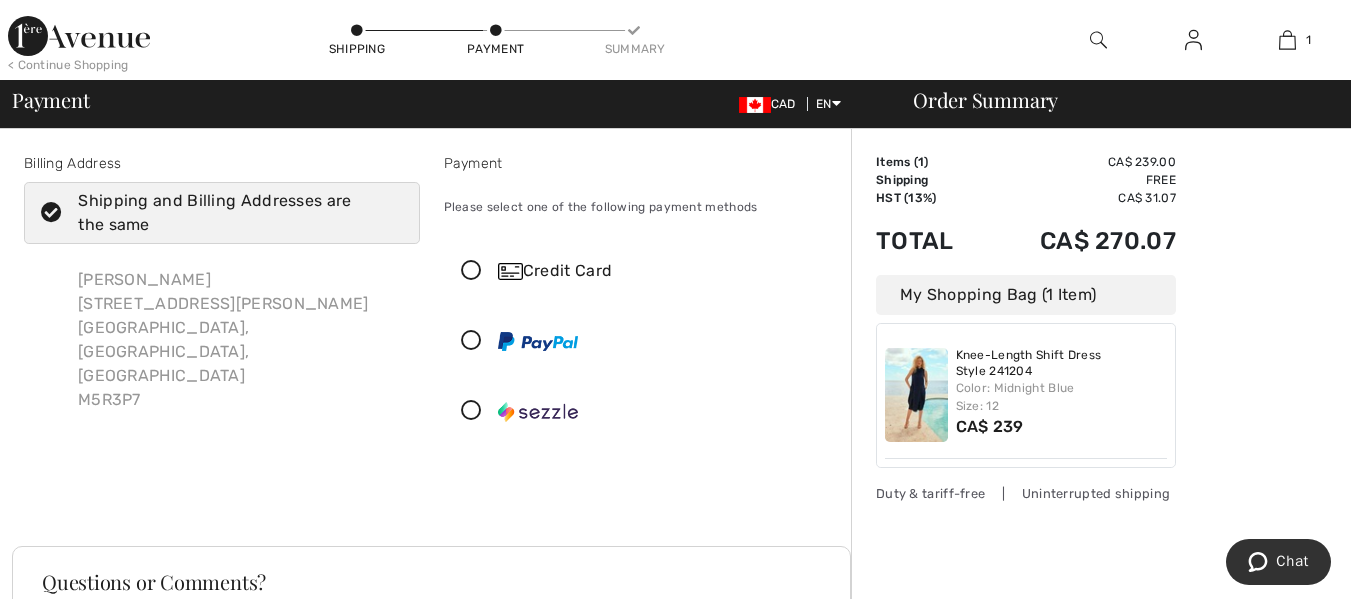 click at bounding box center [471, 271] 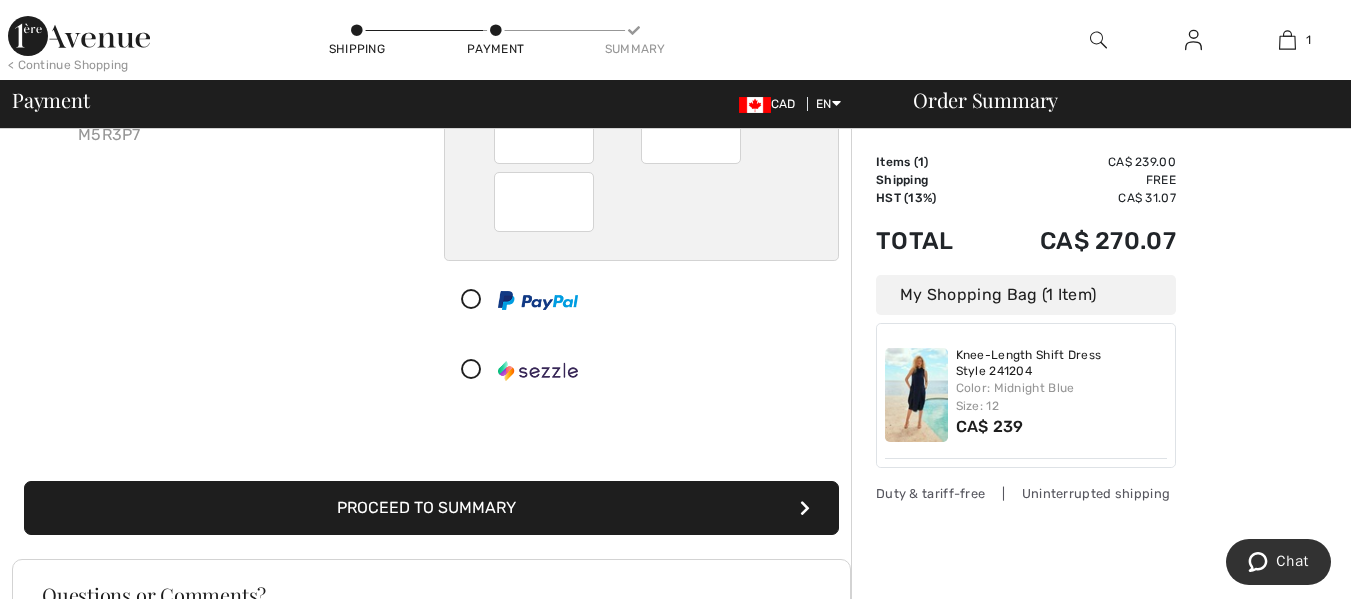 scroll, scrollTop: 300, scrollLeft: 0, axis: vertical 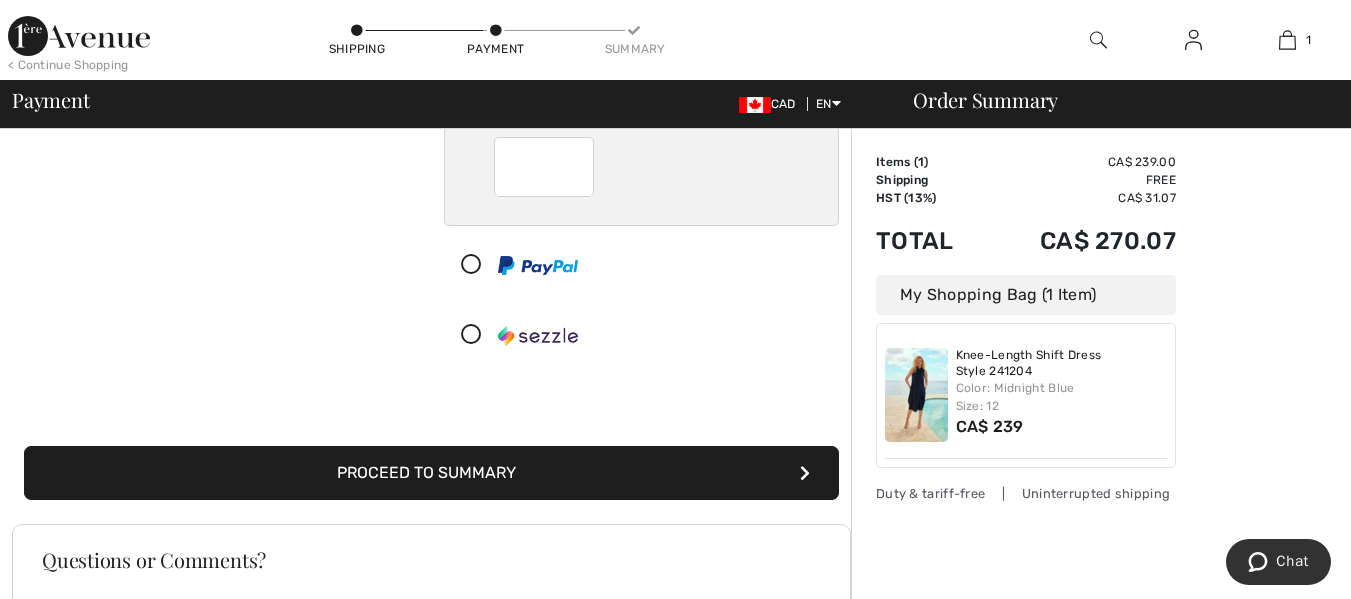 click on "Proceed to Summary" at bounding box center (431, 473) 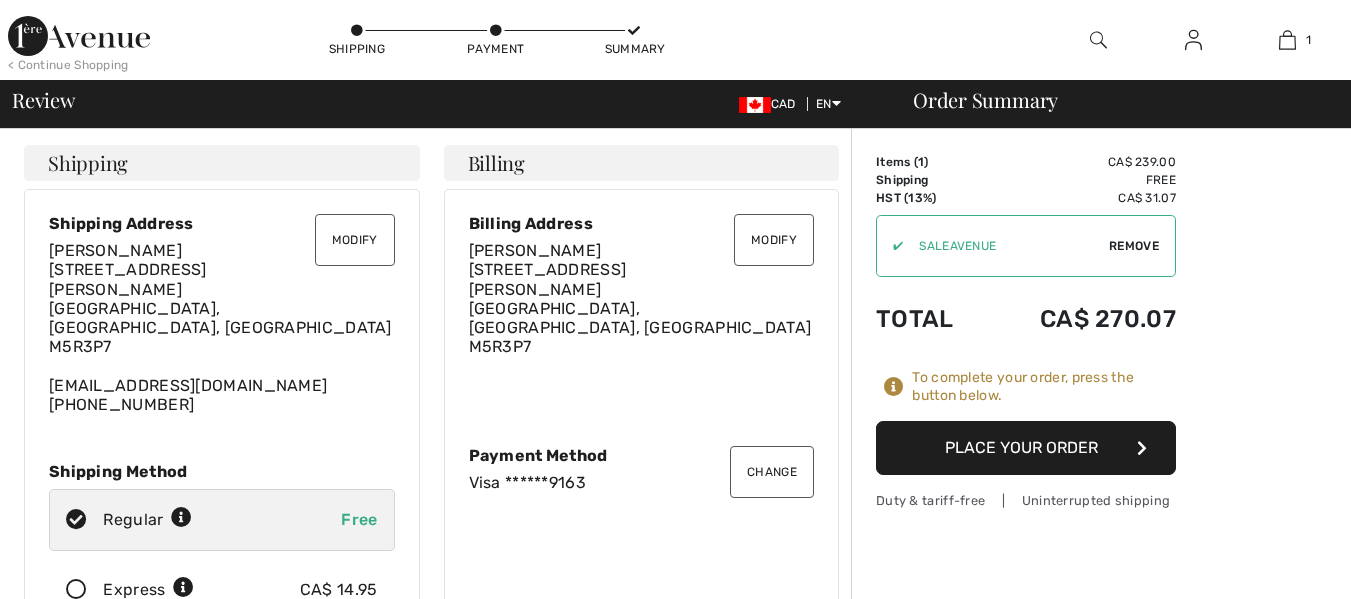 scroll, scrollTop: 0, scrollLeft: 0, axis: both 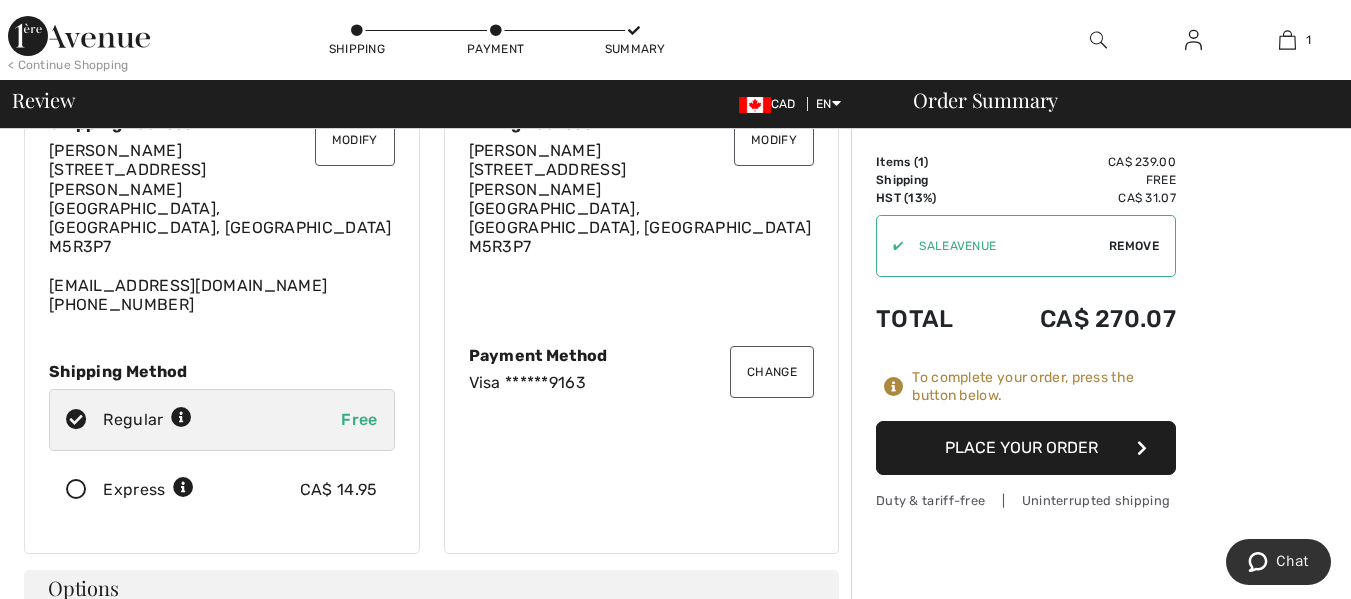 click on "Place Your Order" at bounding box center (1026, 448) 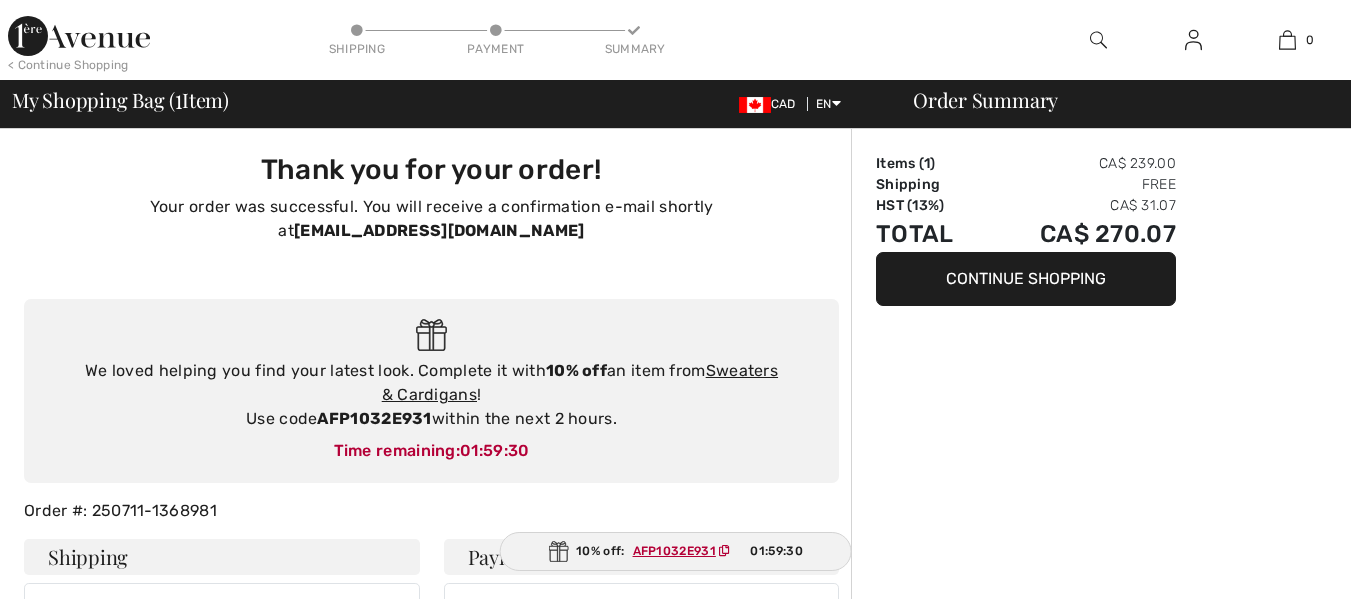 scroll, scrollTop: 0, scrollLeft: 0, axis: both 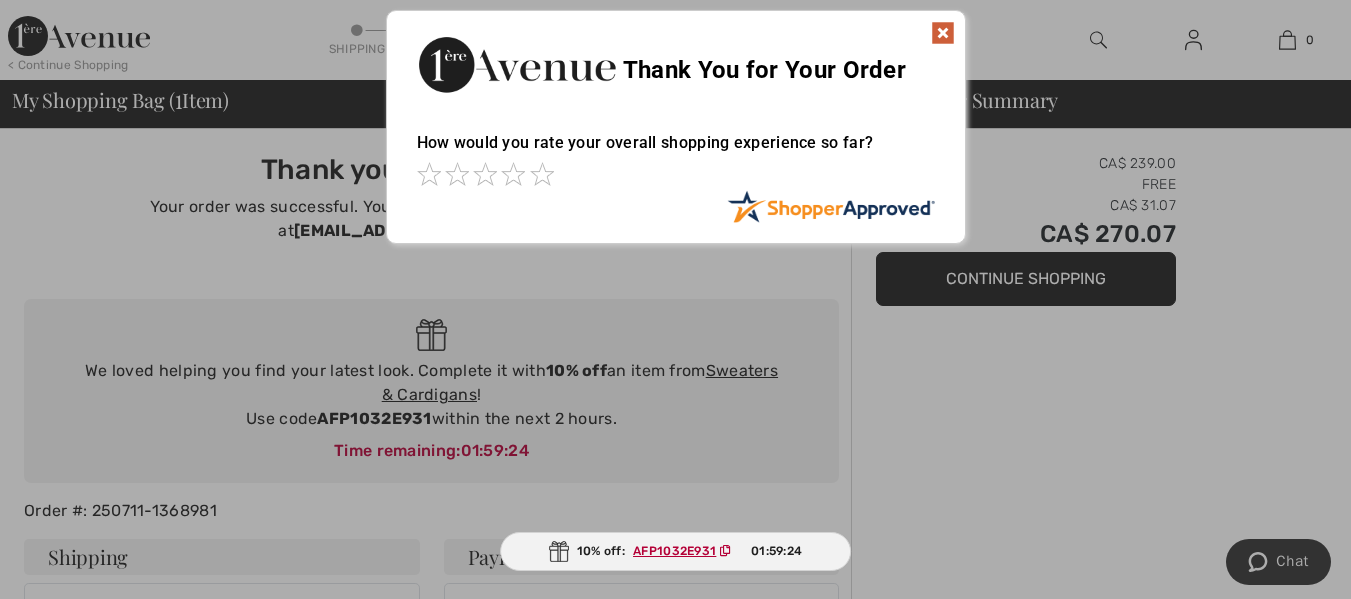 click at bounding box center [943, 33] 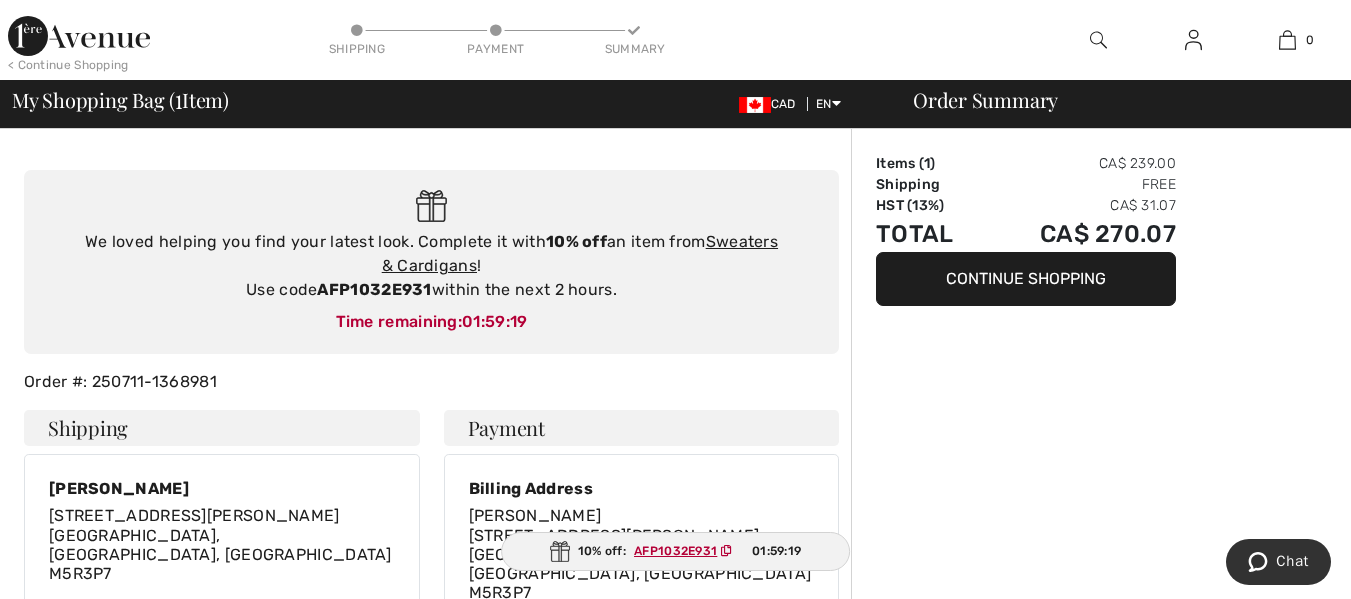 scroll, scrollTop: 119, scrollLeft: 0, axis: vertical 